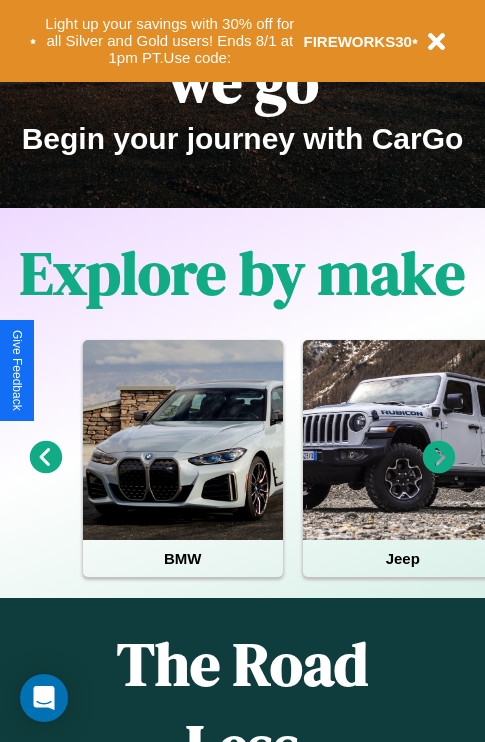 scroll, scrollTop: 308, scrollLeft: 0, axis: vertical 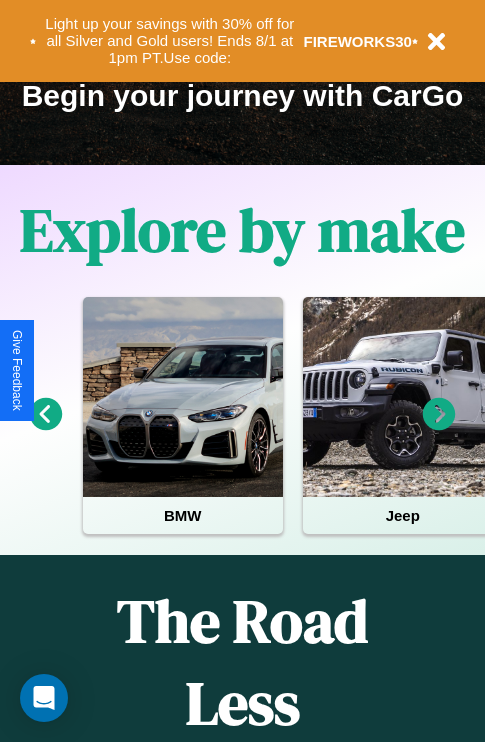 click 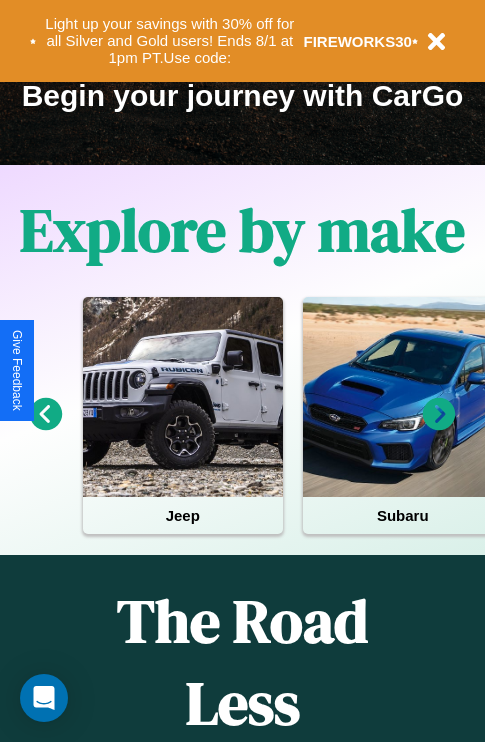 click 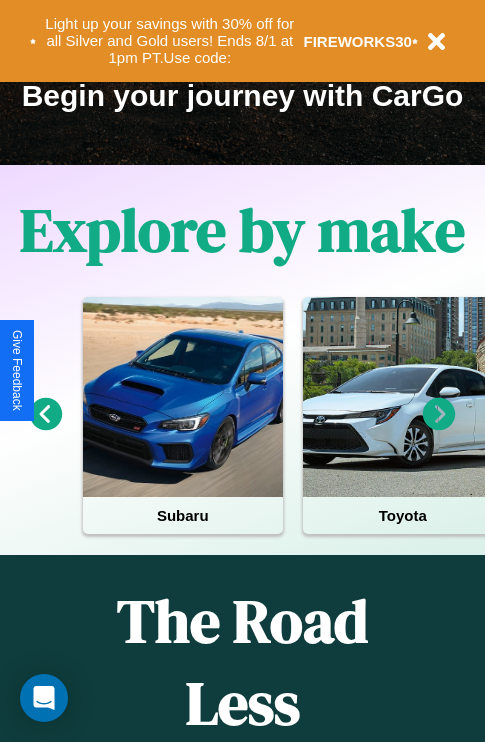 click 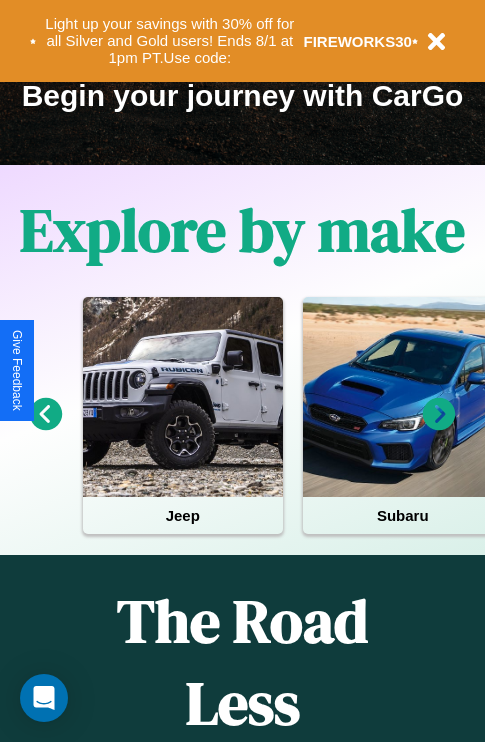 click 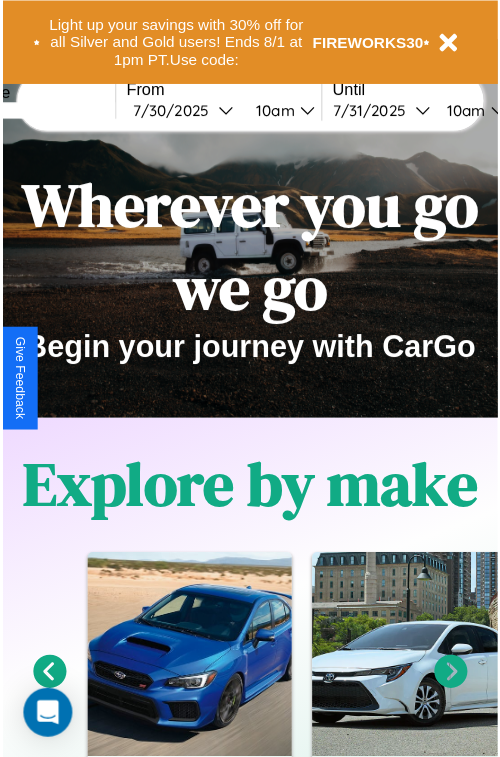 scroll, scrollTop: 0, scrollLeft: 0, axis: both 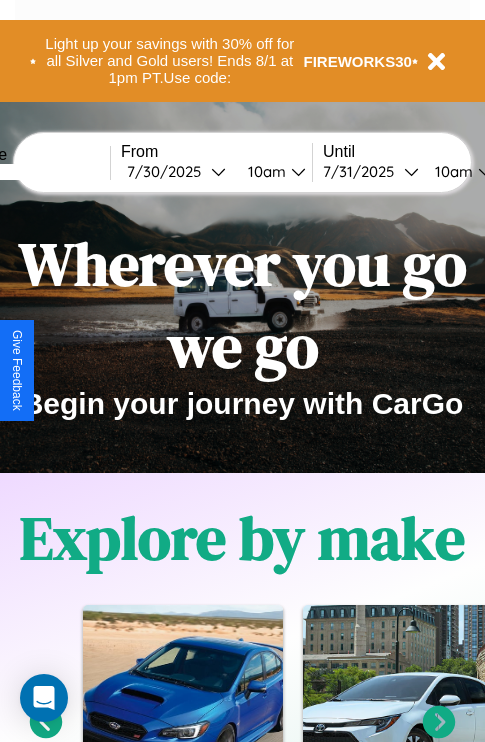 click at bounding box center (35, 172) 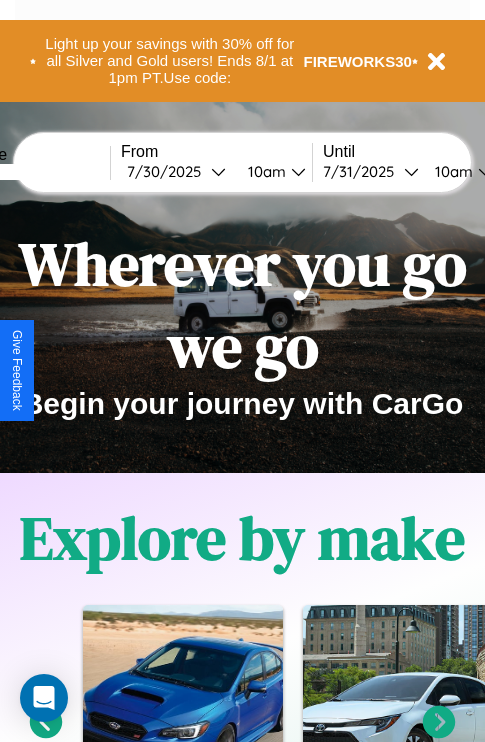 type on "*****" 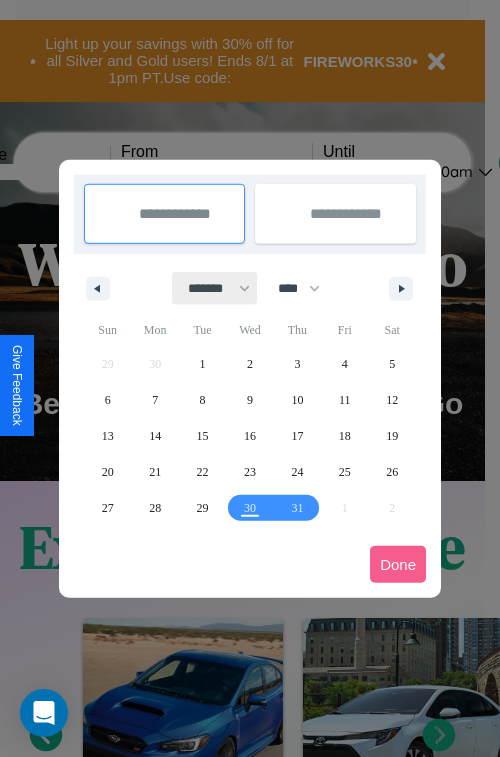 click on "******* ******** ***** ***** *** **** **** ****** ********* ******* ******** ********" at bounding box center [215, 288] 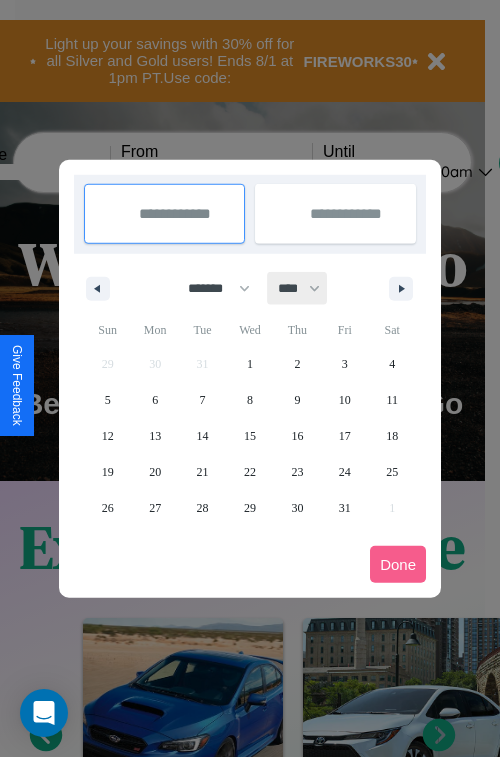 click on "**** **** **** **** **** **** **** **** **** **** **** **** **** **** **** **** **** **** **** **** **** **** **** **** **** **** **** **** **** **** **** **** **** **** **** **** **** **** **** **** **** **** **** **** **** **** **** **** **** **** **** **** **** **** **** **** **** **** **** **** **** **** **** **** **** **** **** **** **** **** **** **** **** **** **** **** **** **** **** **** **** **** **** **** **** **** **** **** **** **** **** **** **** **** **** **** **** **** **** **** **** **** **** **** **** **** **** **** **** **** **** **** **** **** **** **** **** **** **** **** ****" at bounding box center (298, 288) 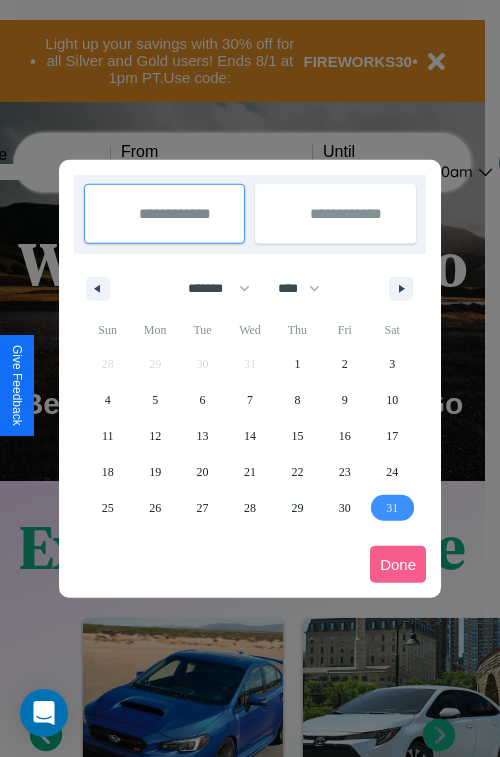 click on "31" at bounding box center [392, 508] 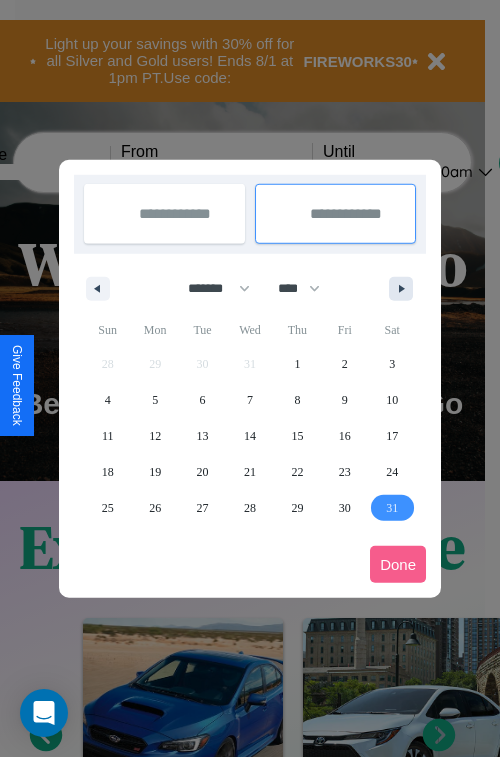 click at bounding box center (405, 289) 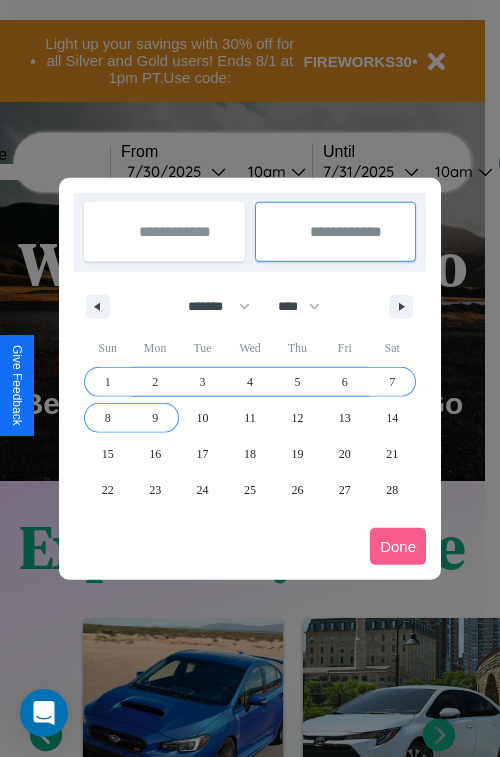 click on "9" at bounding box center (155, 418) 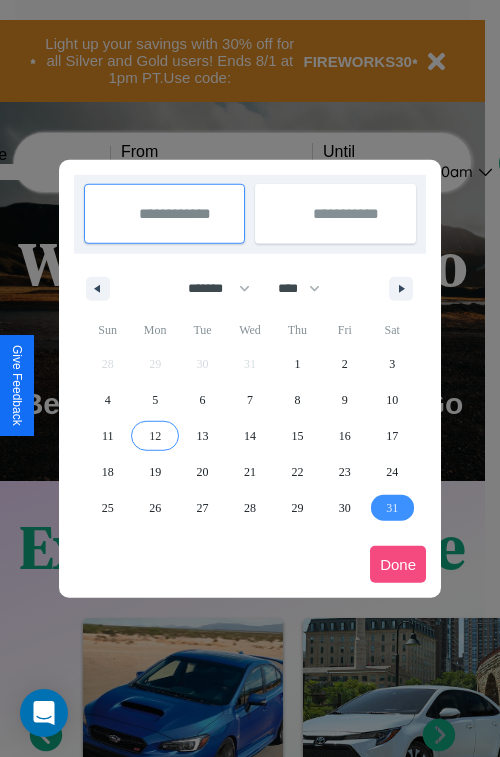 click on "Done" at bounding box center (398, 564) 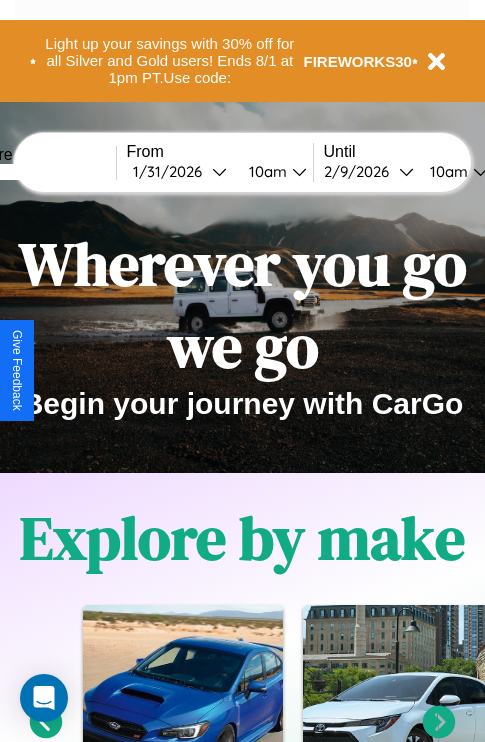 click on "10am" at bounding box center [265, 171] 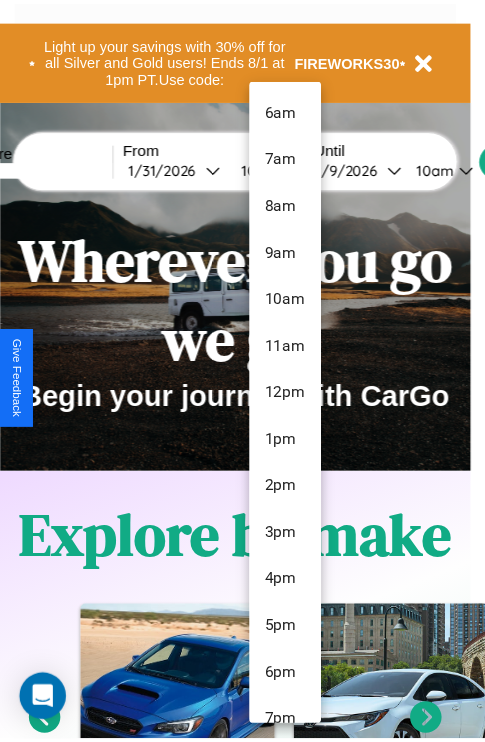 scroll, scrollTop: 67, scrollLeft: 0, axis: vertical 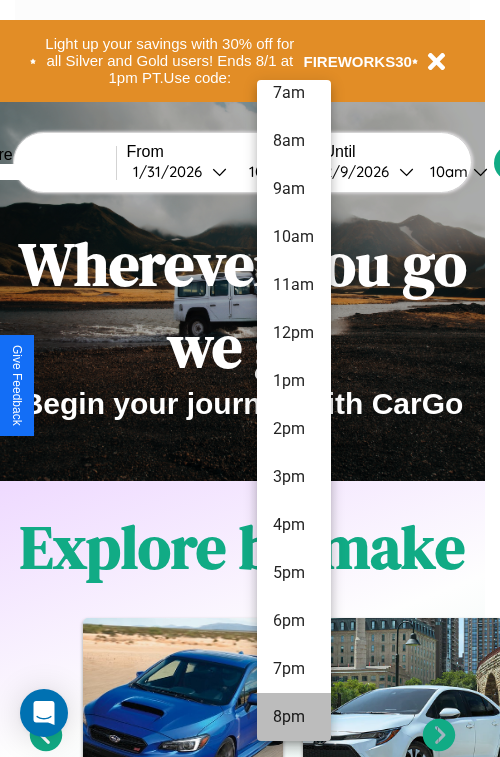 click on "8pm" at bounding box center [294, 717] 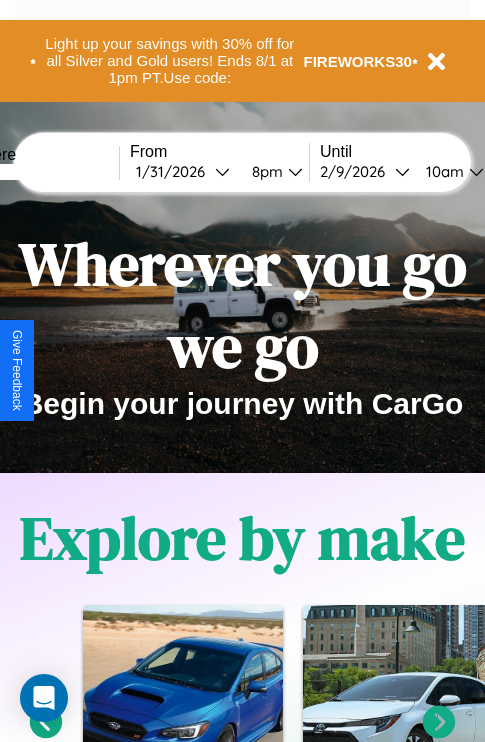 scroll, scrollTop: 0, scrollLeft: 66, axis: horizontal 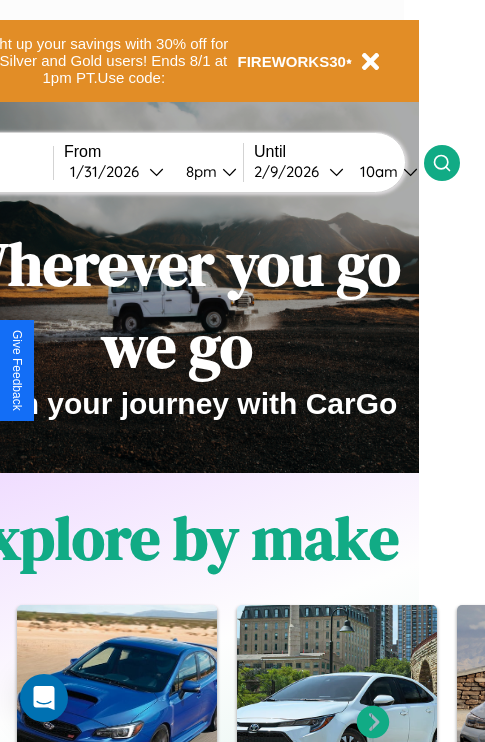 click 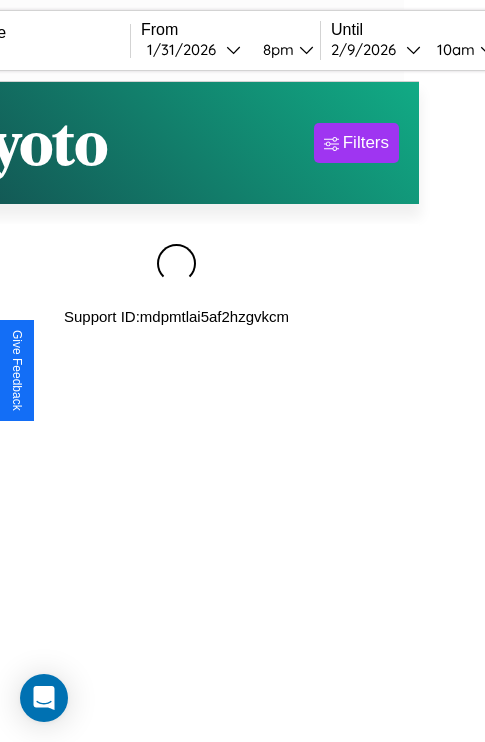 scroll, scrollTop: 0, scrollLeft: 0, axis: both 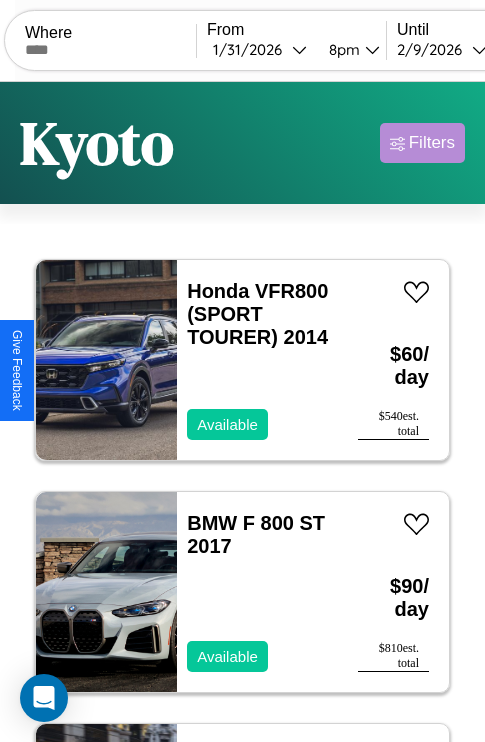 click on "Filters" at bounding box center (432, 143) 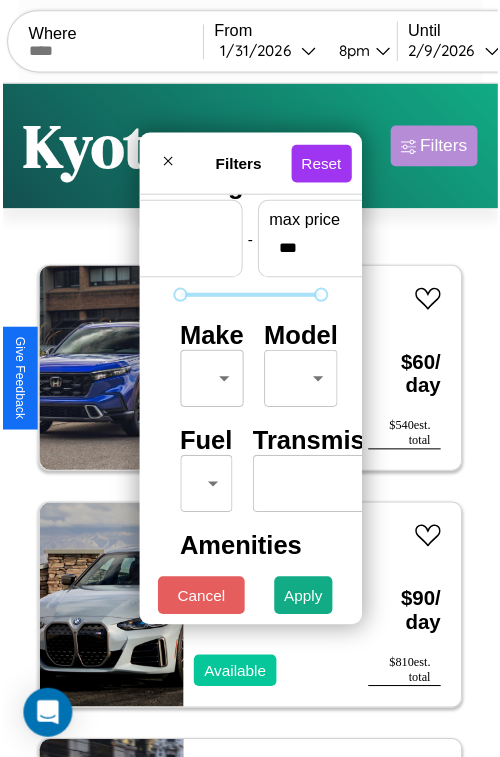 scroll, scrollTop: 59, scrollLeft: 0, axis: vertical 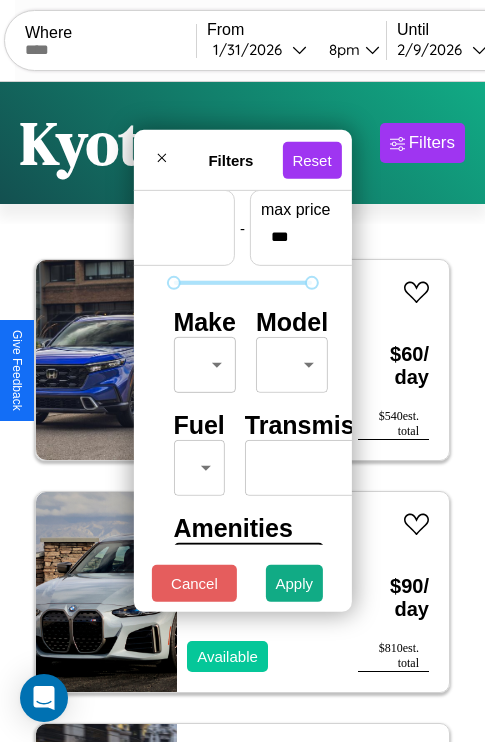 click on "CarGo Where From [DATE] [TIME] Until [DATE] [TIME] Become a Host Login Sign Up [CITY] Filters 29  cars in this area These cars can be picked up in this city. Honda   VFR800 (SPORT TOURER)   2014 Available $ 60  / day $ 540  est. total BMW   F 800 ST   2017 Available $ 90  / day $ 810  est. total Lexus   UX   2021 Available $ 110  / day $ 990  est. total Volvo   CACL   2018 Available $ 80  / day $ 720  est. total Acura   RSX   2014 Available $ 80  / day $ 720  est. total Land Rover   Range Rover Evoque   2021 Available $ 180  / day $ 1620  est. total Lexus   LFA   2019 Available $ 60  / day $ 540  est. total Kia   Seltos   2020 Unavailable $ 130  / day $ 1170  est. total Maserati   Granturismo   2019 Available $ 160  / day $ 1440  est. total Maserati   Ghibli   2024 Available $ 130  / day $ 1170  est. total Volkswagen   GTI   2021 Available $ 90  / day $ 810  est. total Infiniti   FX37   2017 Unavailable $ 50  / day $ 450  est. total Kia   Seltos   2014 Available $ 130  / day $ 1170  est. total Bentley" at bounding box center (242, 412) 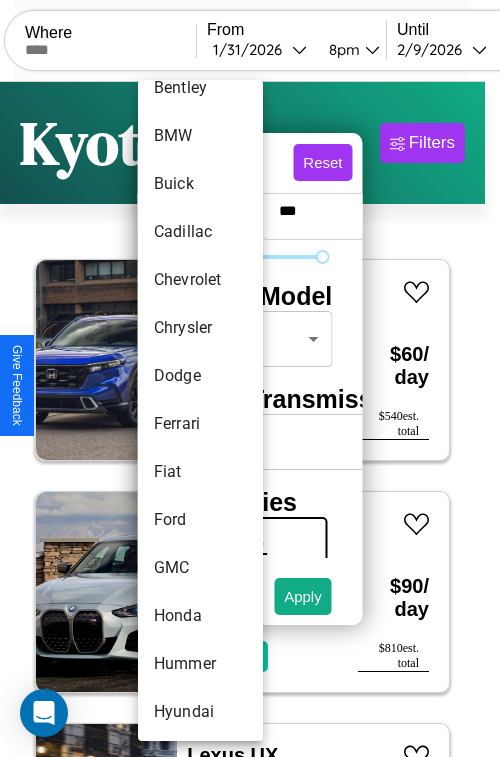 scroll, scrollTop: 278, scrollLeft: 0, axis: vertical 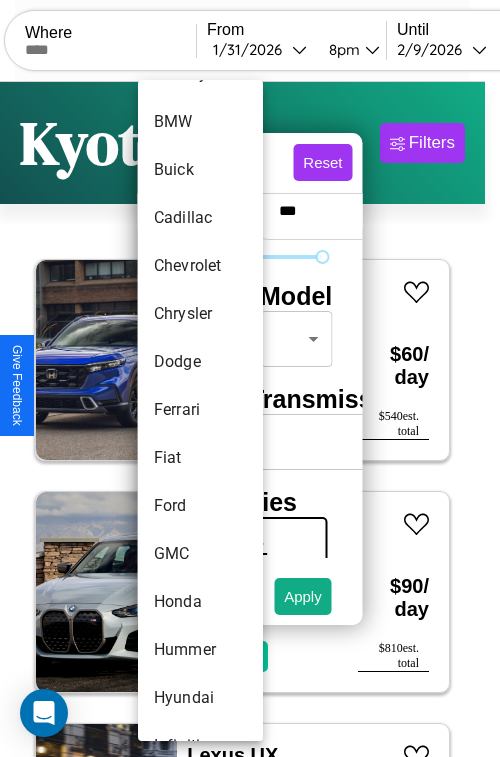 click on "Ferrari" at bounding box center (200, 410) 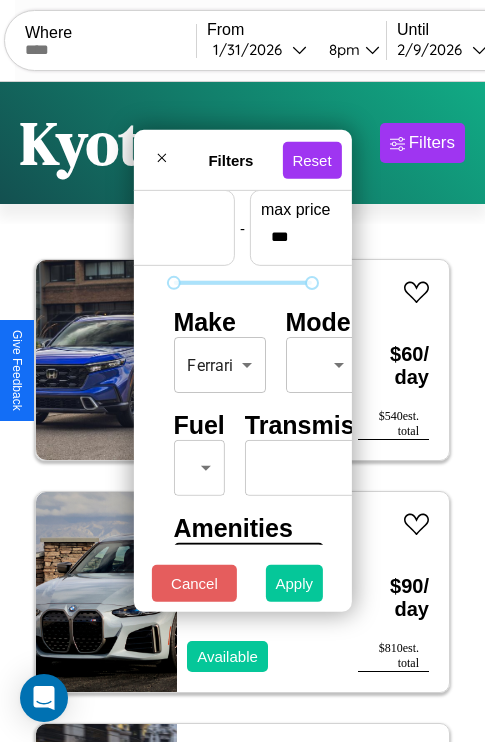 click on "Apply" at bounding box center [295, 583] 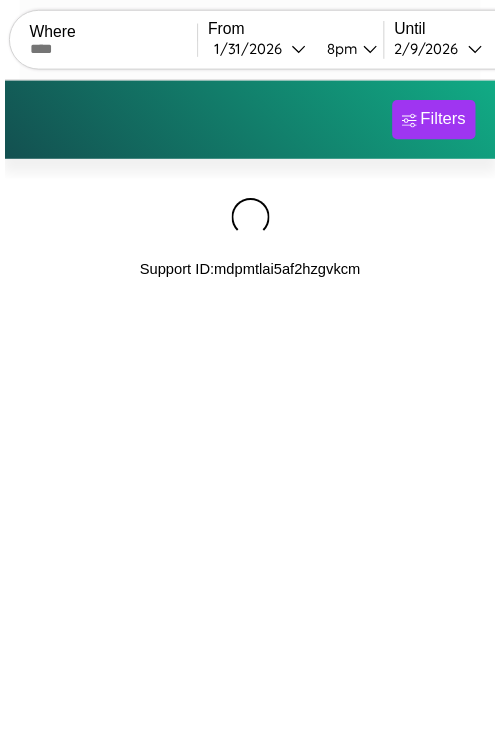 scroll, scrollTop: 0, scrollLeft: 0, axis: both 